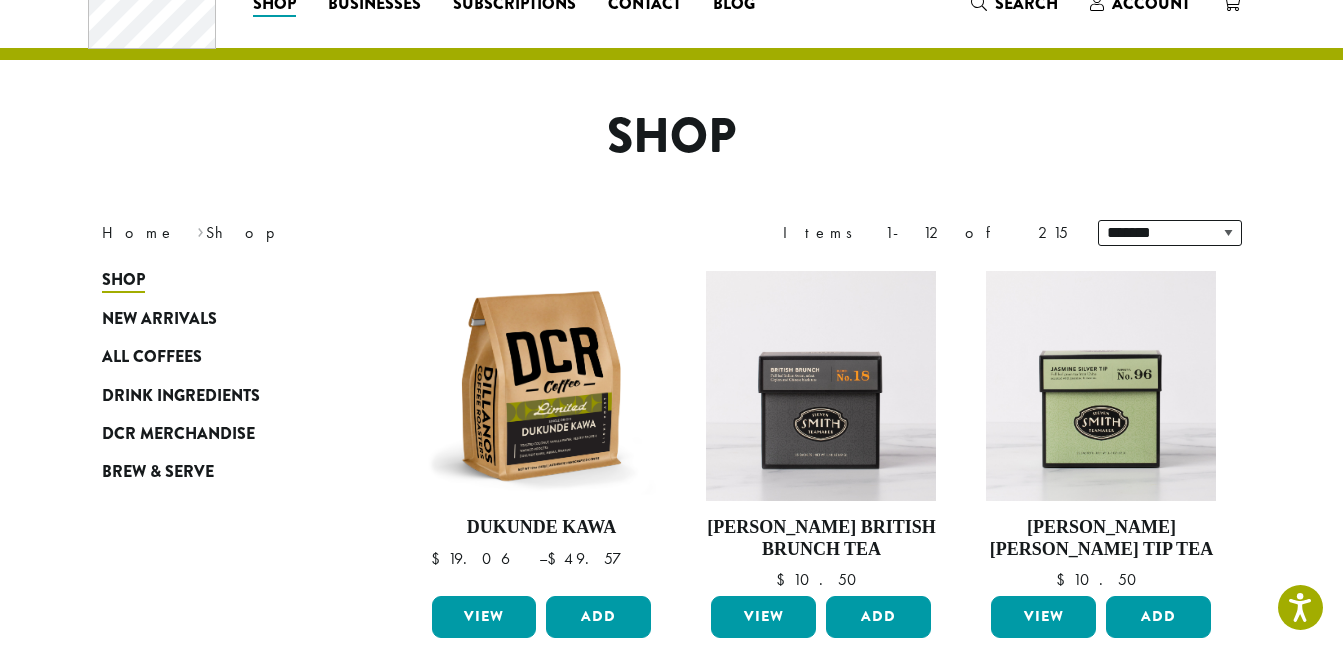 scroll, scrollTop: 200, scrollLeft: 0, axis: vertical 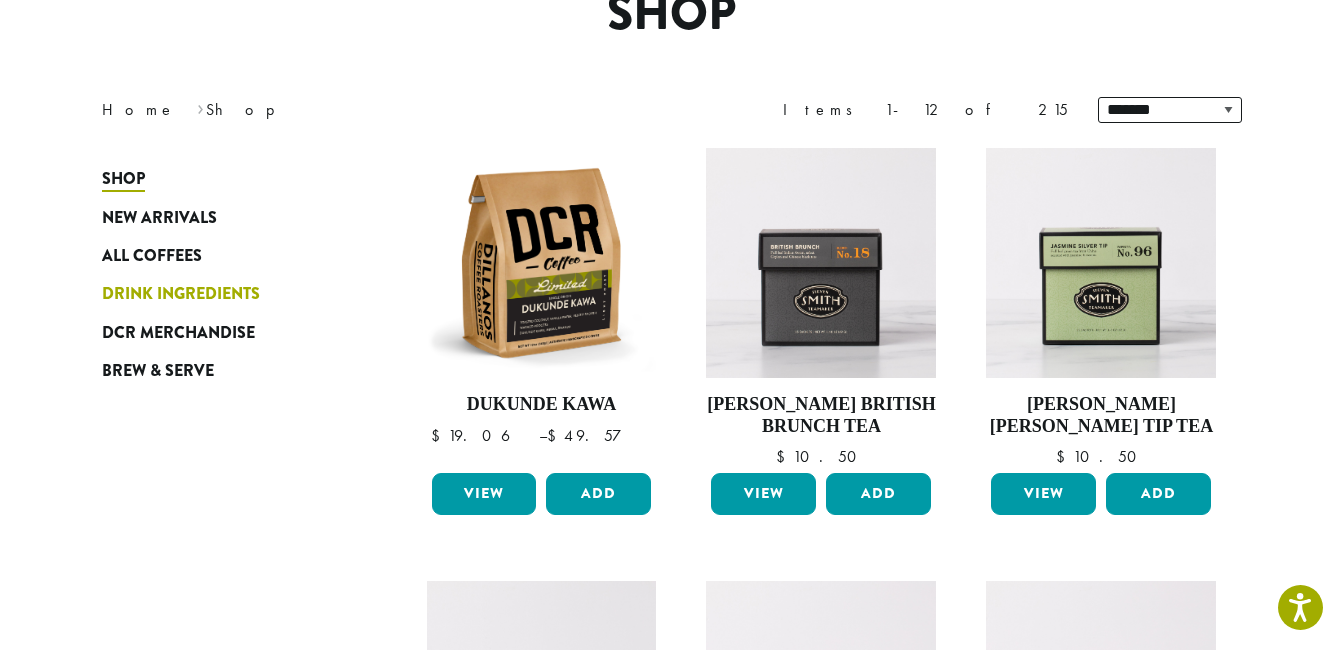 click on "Drink Ingredients" at bounding box center (181, 294) 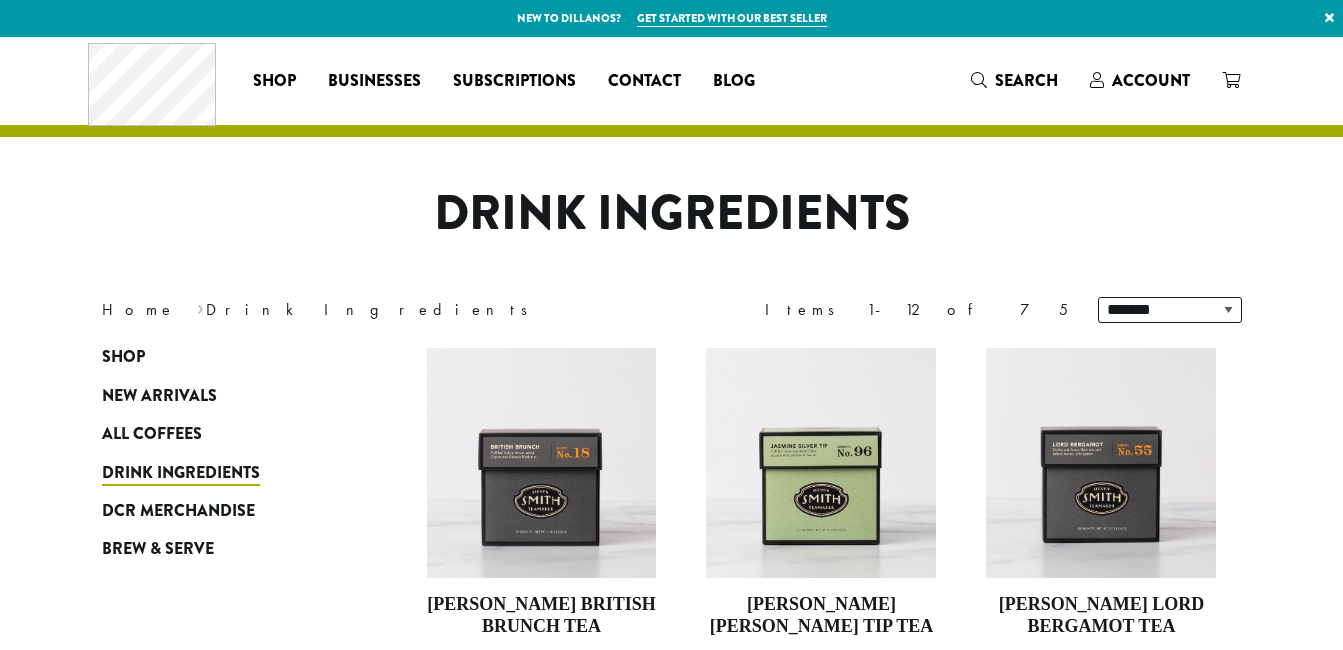 scroll, scrollTop: 0, scrollLeft: 0, axis: both 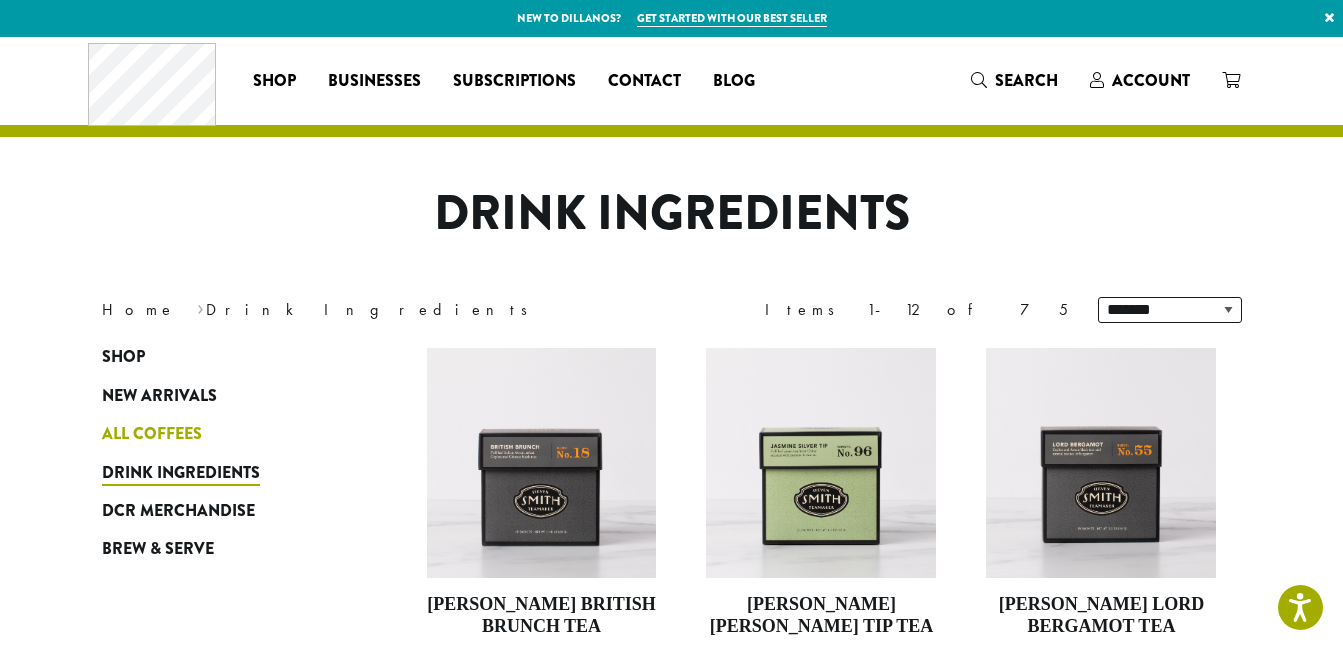 click on "All Coffees" at bounding box center (152, 434) 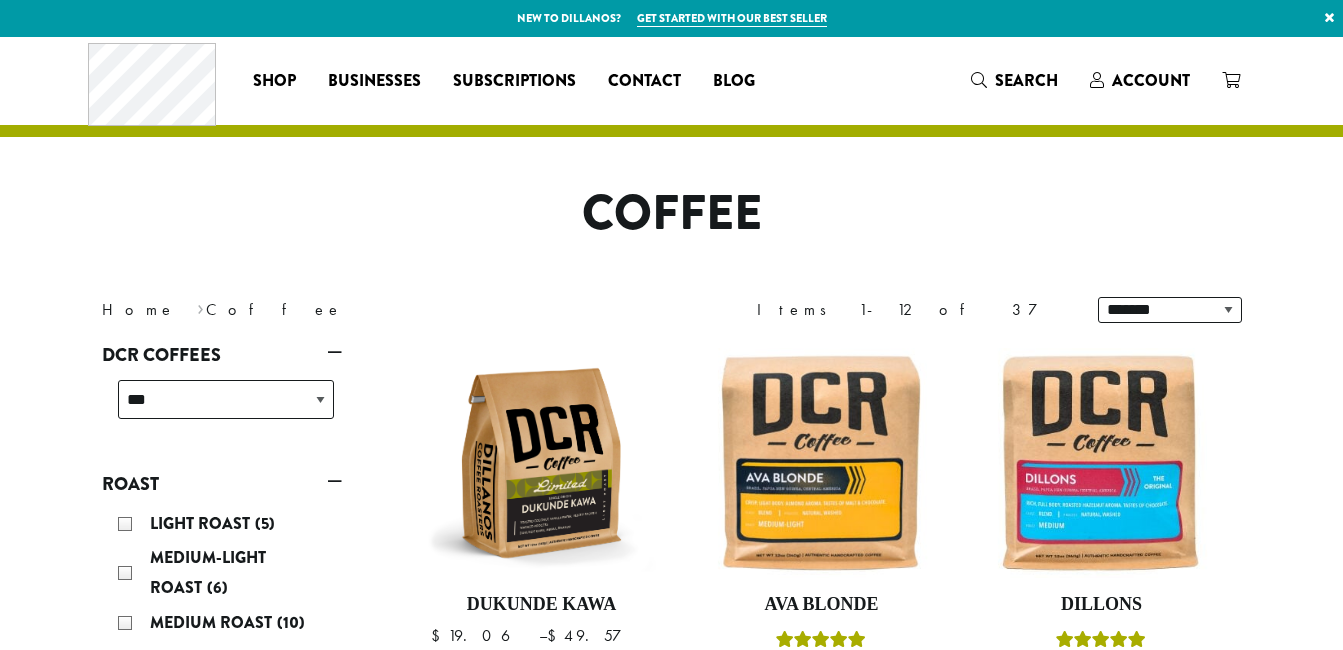 scroll, scrollTop: 0, scrollLeft: 0, axis: both 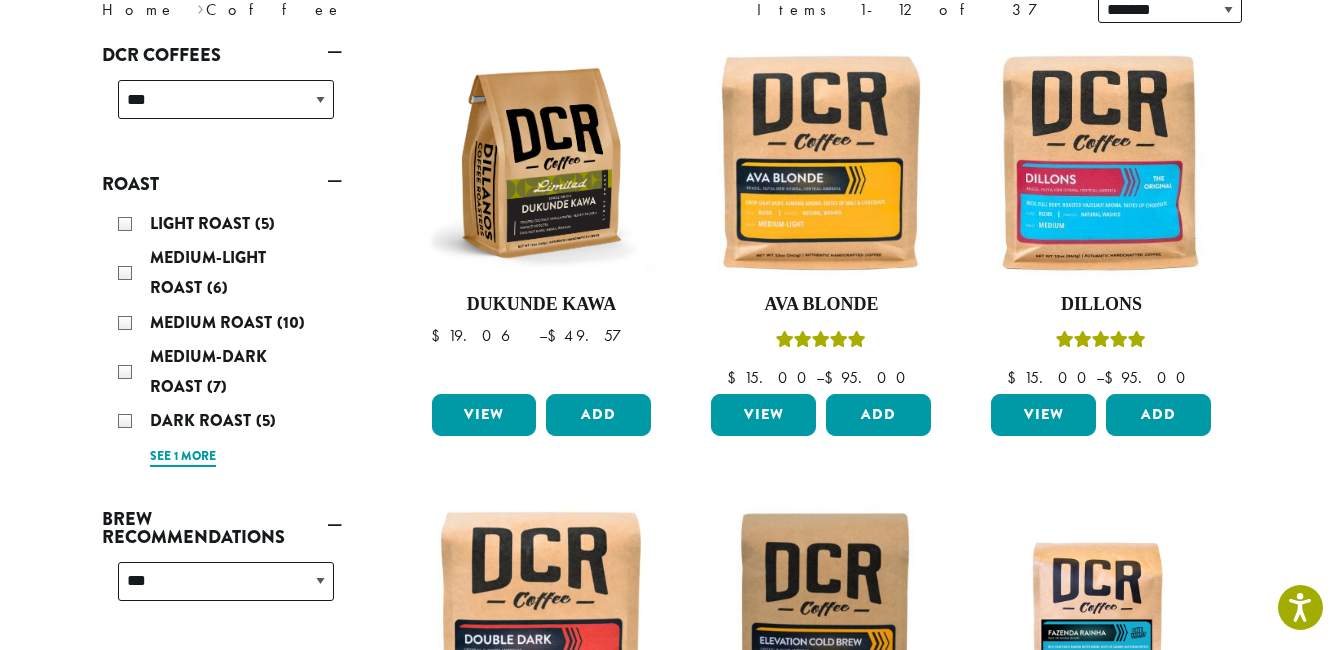 click on "See 1 more" at bounding box center [183, 457] 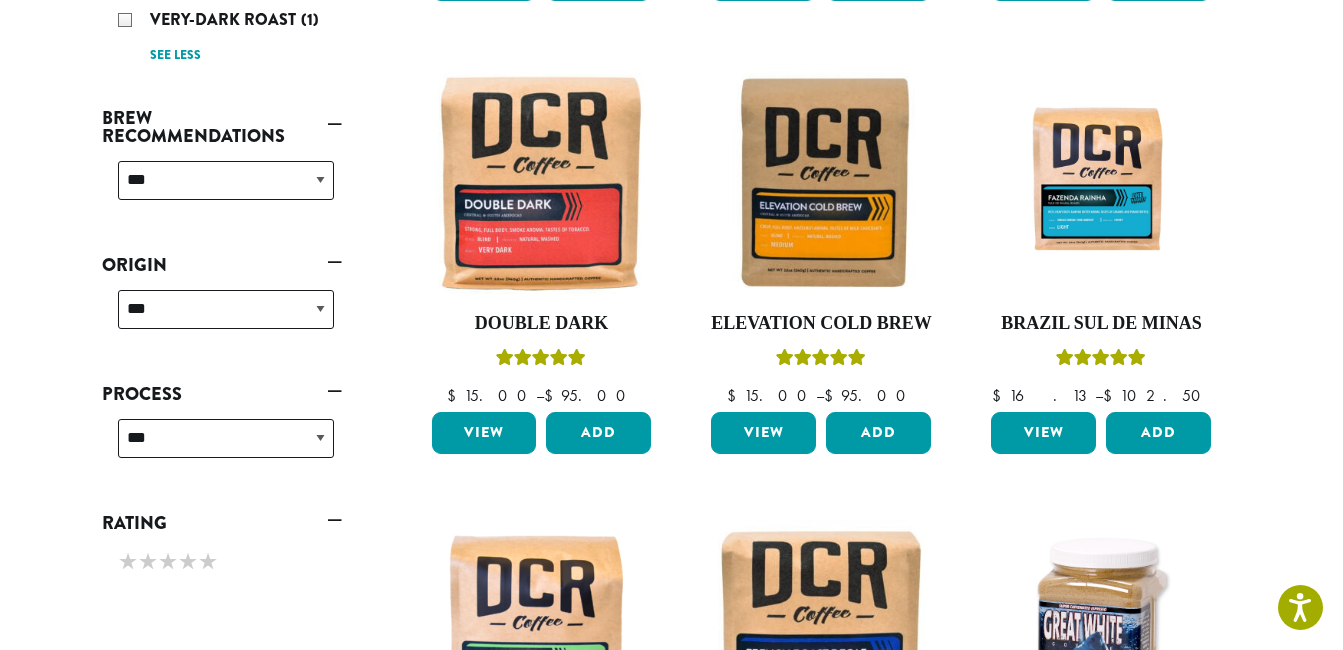 scroll, scrollTop: 700, scrollLeft: 0, axis: vertical 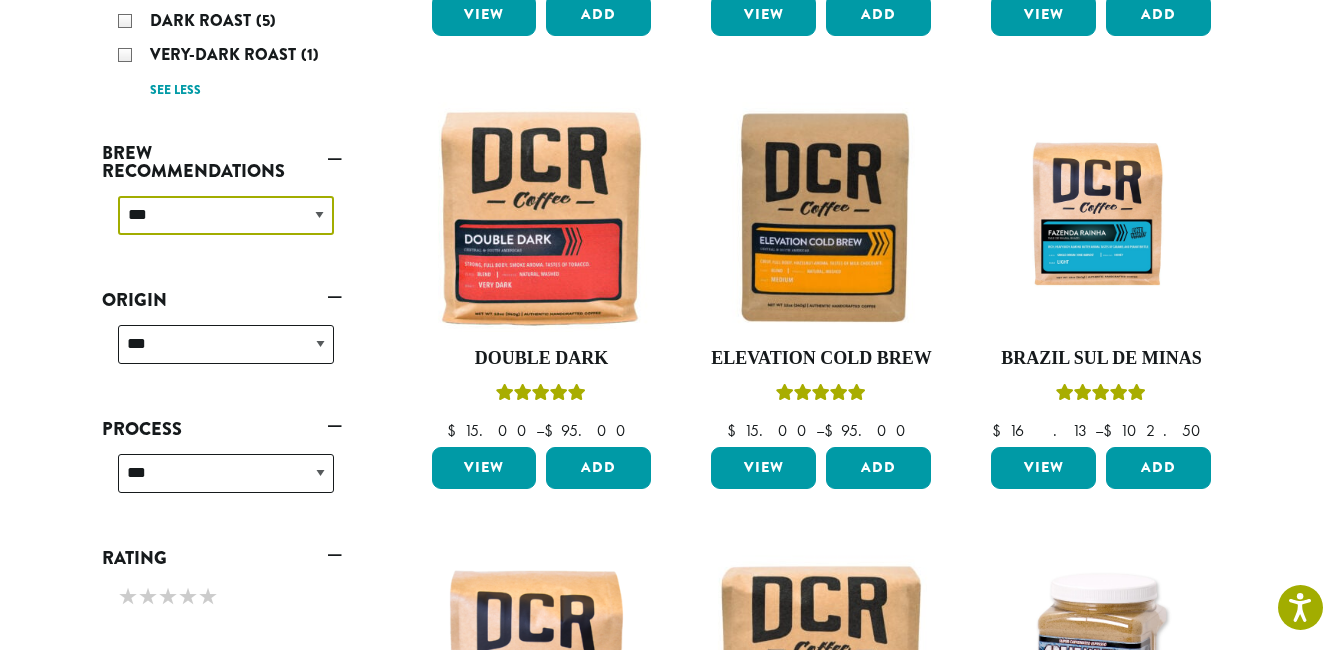 click on "**********" at bounding box center [226, 215] 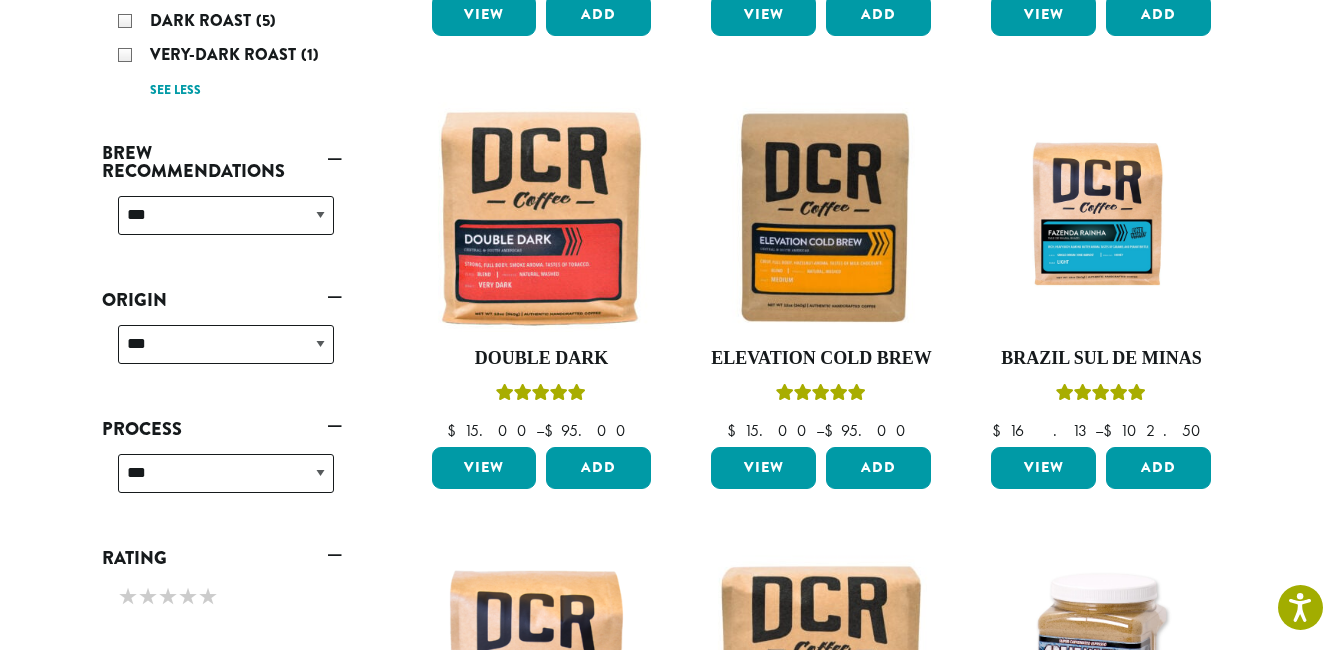 click on "**********" at bounding box center [672, 608] 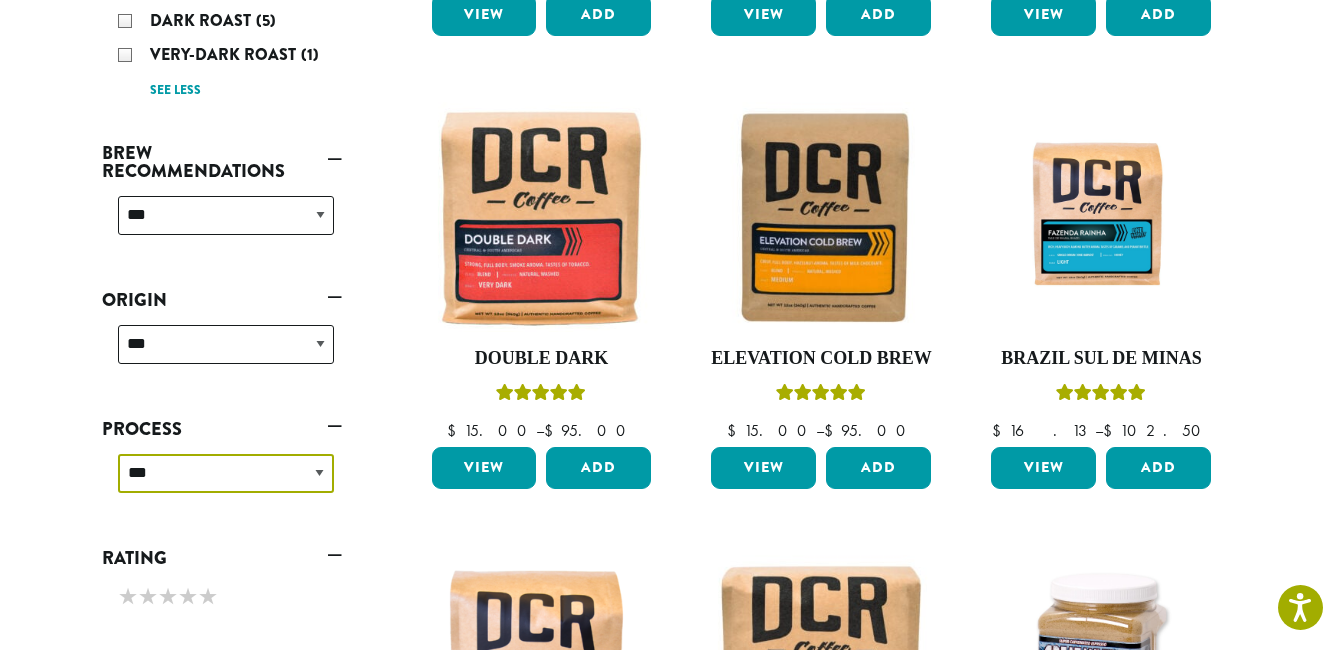 click on "**********" at bounding box center [226, 473] 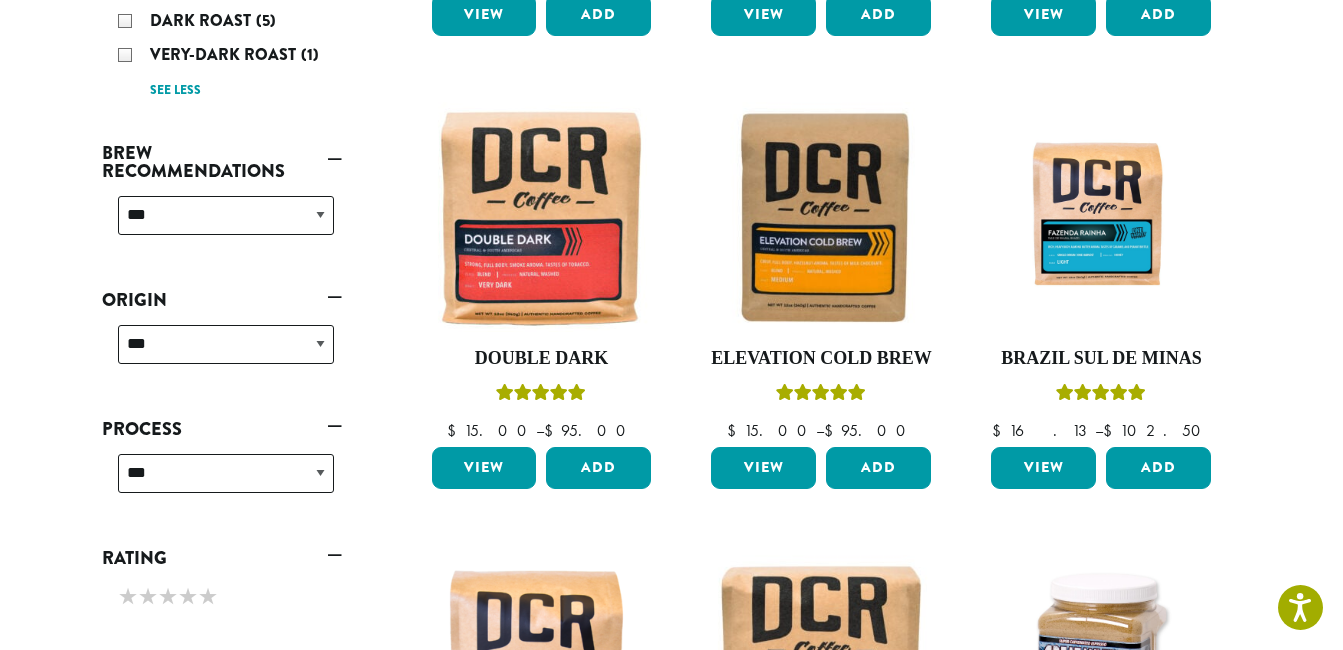 click on "**********" at bounding box center [671, 482] 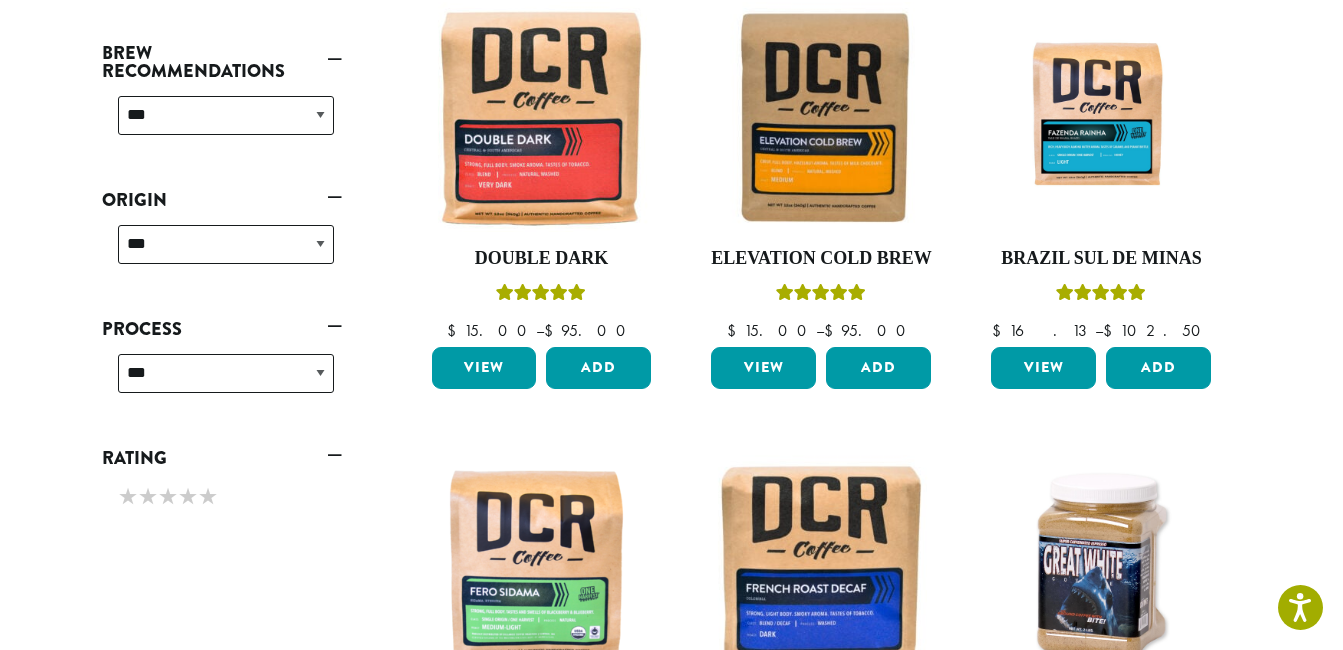 scroll, scrollTop: 1000, scrollLeft: 0, axis: vertical 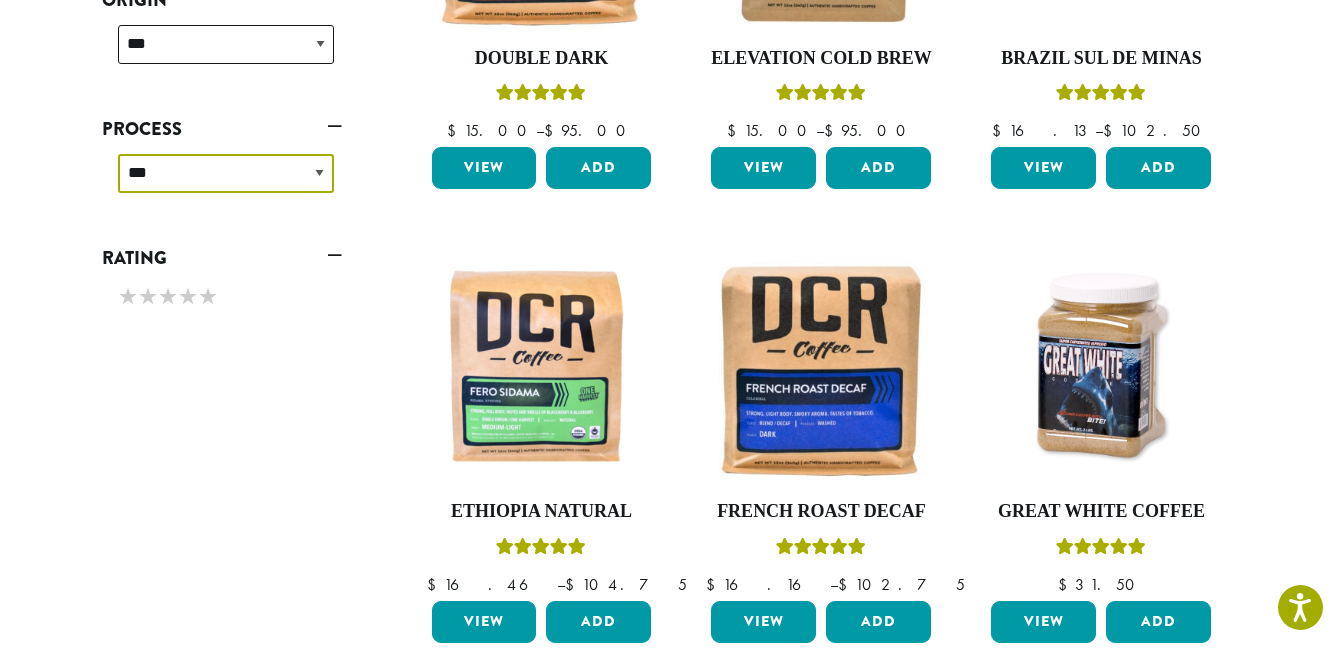 click on "**********" at bounding box center [226, 173] 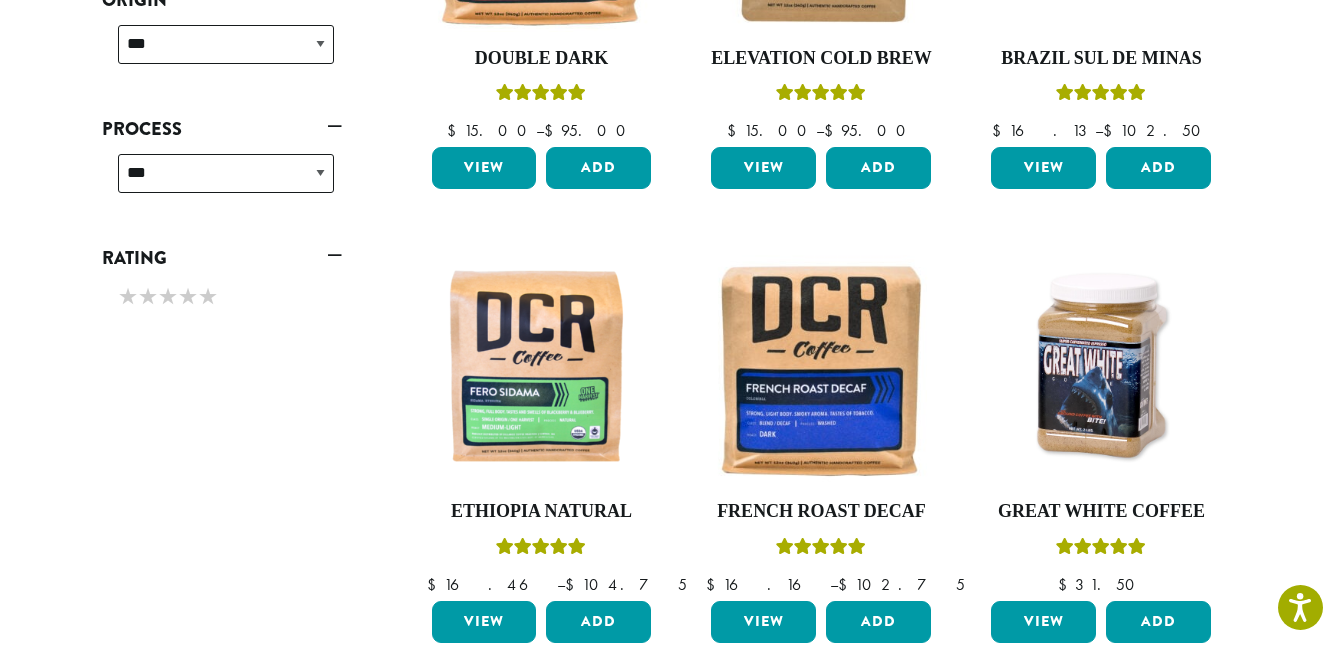 click on "Accessibility Screen-Reader Guide, Feedback, and Issue Reporting | New window
New to Dillanos?  Get started with our best seller      ×
Shop
All Coffee
Drink Ingredients
DCR Merchandise
Brew & Serve
Businesses
Subscriptions
Contact
Blog
Coffee All Coffees
Best Sellers
Blends
Single Origins
Dillanos Limited
Organic / Fair Trade
One Harvest
Decaf
Cold Brew
Single Serve
Drink Ingredients B22 Syrups
B22 Sauces
B22 Sweeteners
B22 Fruit Beverage Bases
B22 Chocolate Powders
B22 Blender Mixes
B22 Chai
Tea
Lotus Energy Drinks
Accessories
Merchandise New Arrivals
For Baristas
Clothing
Drinkware
Hydro Flask
Books
Swag
Gift Cards
On Sale
Brewing Barista Tools
Drip
French Press
Pour Over
Chemex" at bounding box center (671, 304) 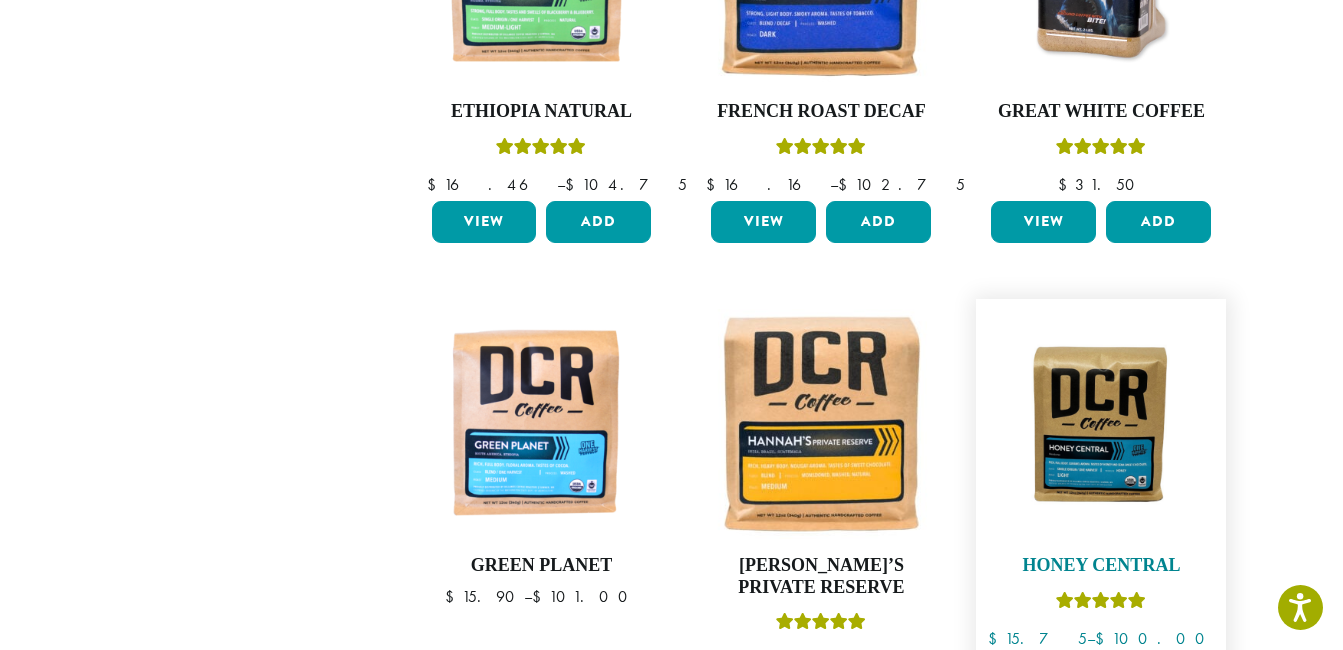 scroll, scrollTop: 1200, scrollLeft: 0, axis: vertical 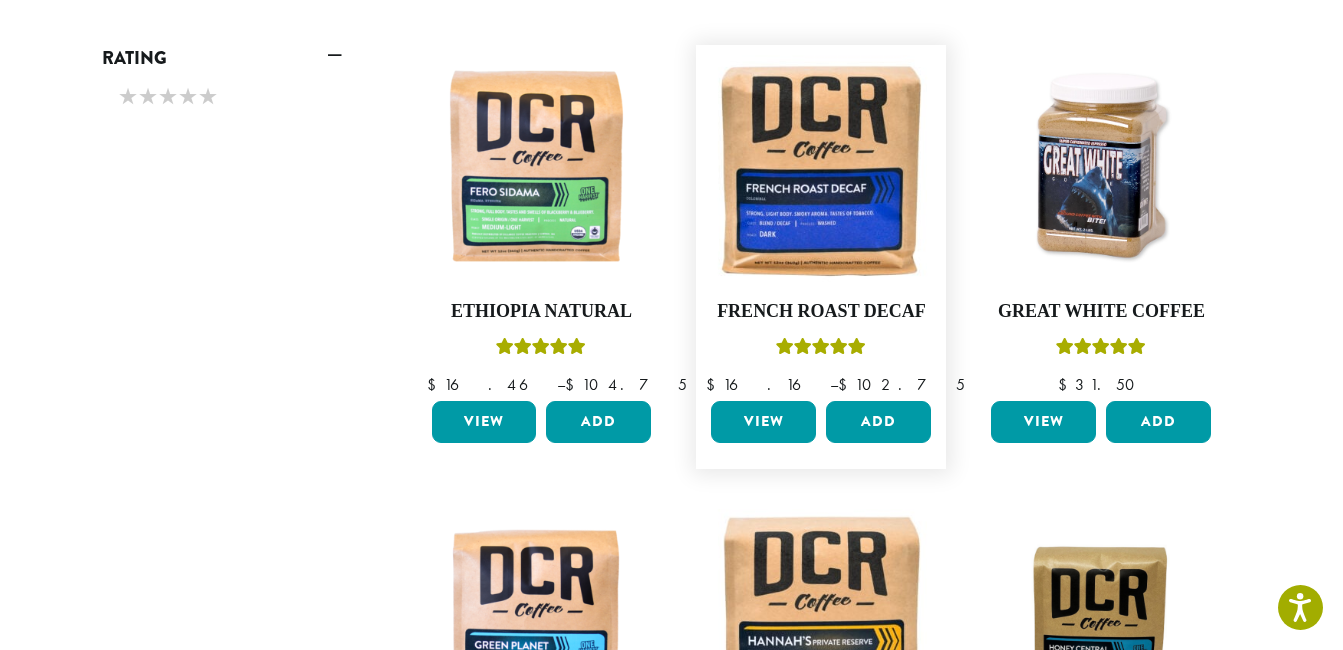 click on "View" at bounding box center (763, 422) 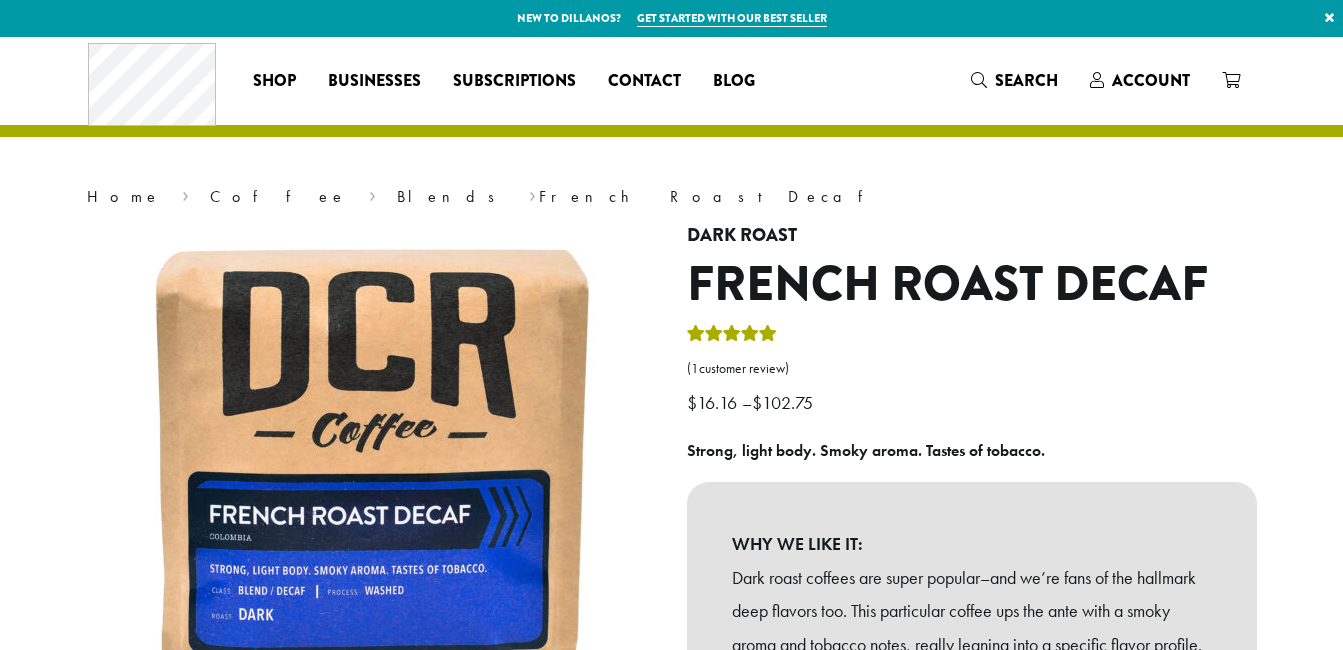 scroll, scrollTop: 0, scrollLeft: 0, axis: both 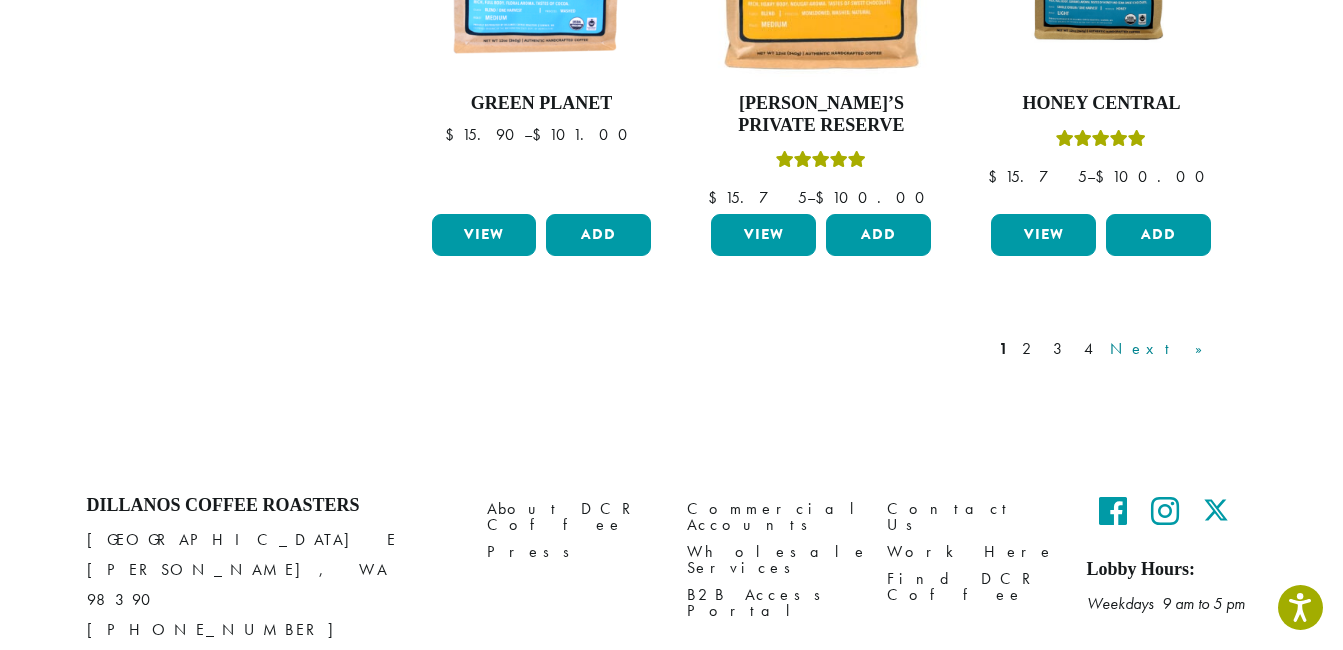 click on "Next »" at bounding box center [1163, 349] 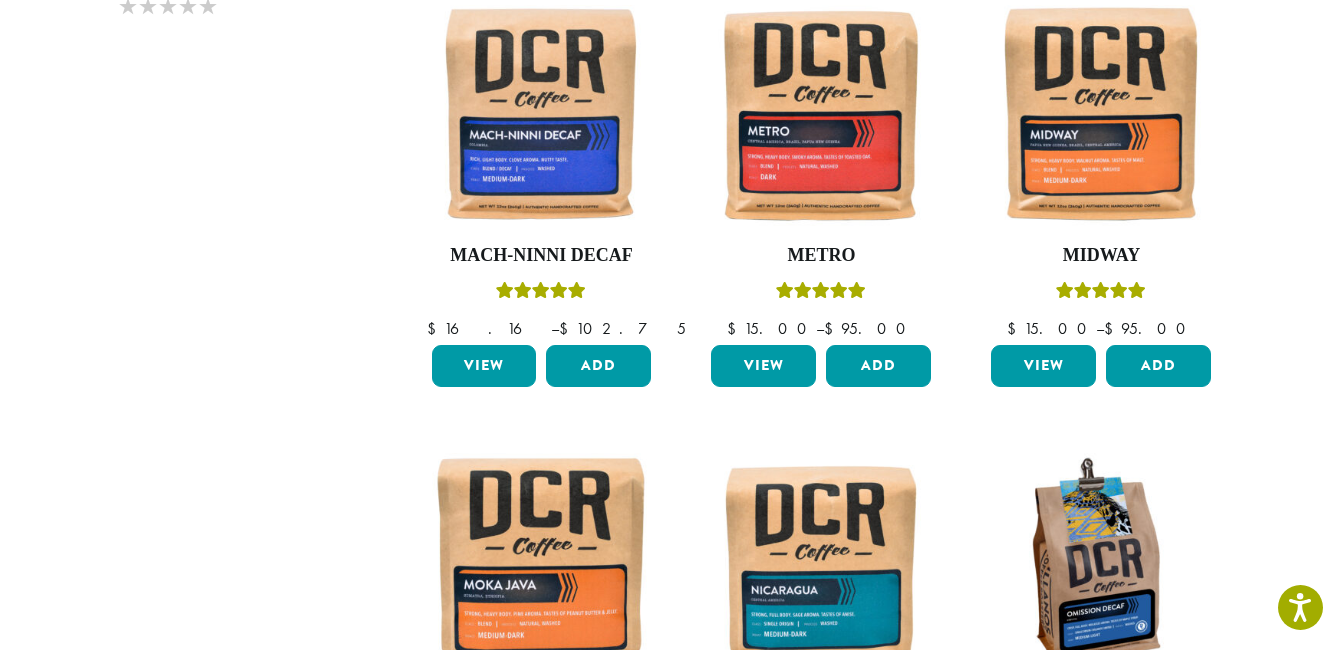 scroll, scrollTop: 1223, scrollLeft: 0, axis: vertical 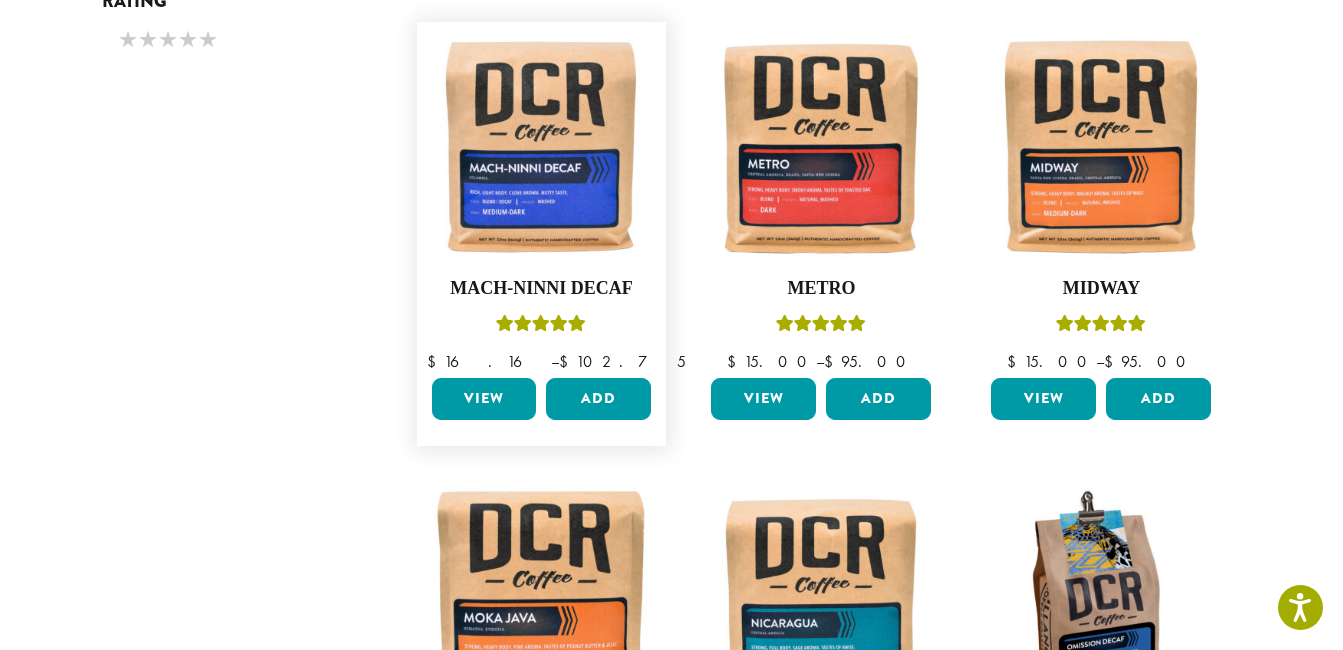 click on "View" at bounding box center (484, 399) 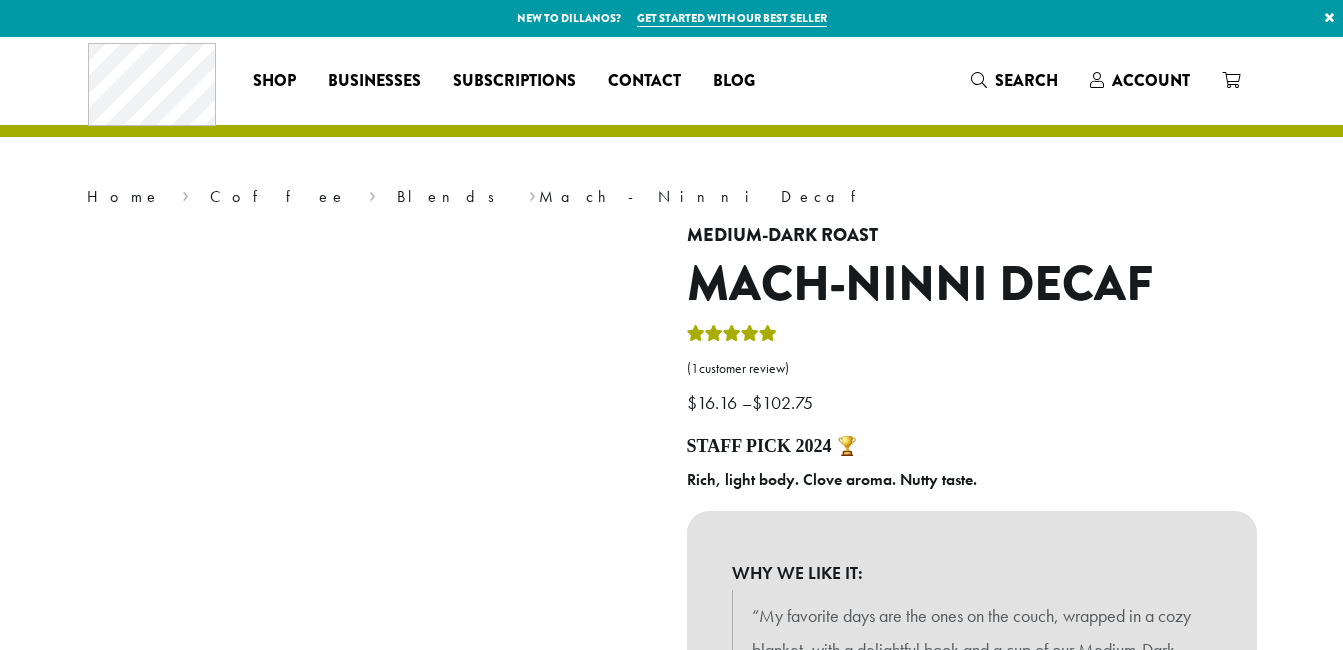 scroll, scrollTop: 0, scrollLeft: 0, axis: both 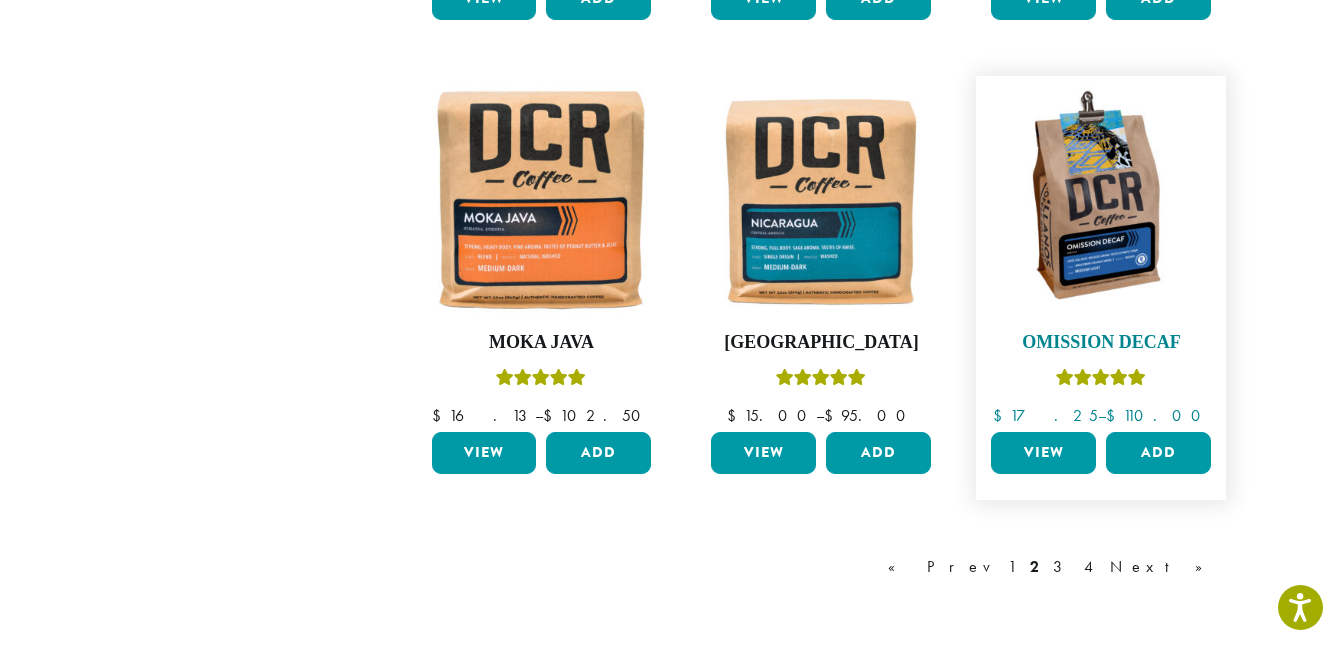 click on "Omission Decaf" at bounding box center (1101, 343) 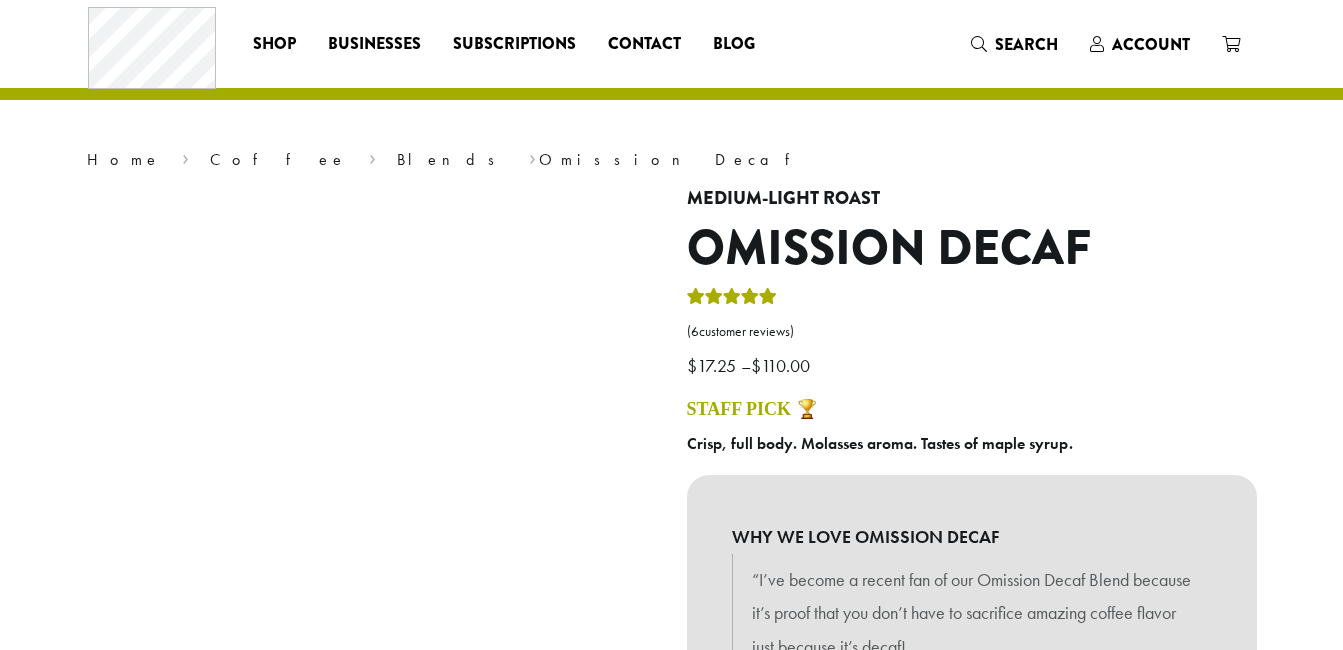 scroll, scrollTop: 0, scrollLeft: 0, axis: both 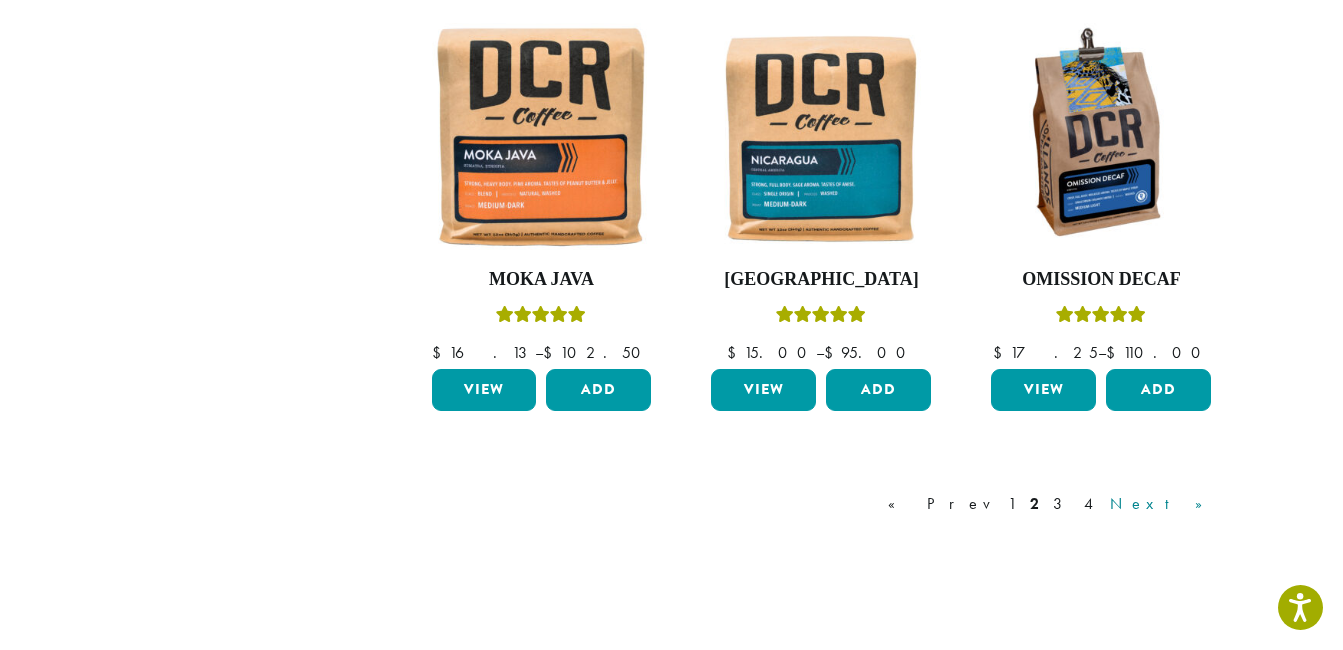 click on "Next »" at bounding box center [1163, 504] 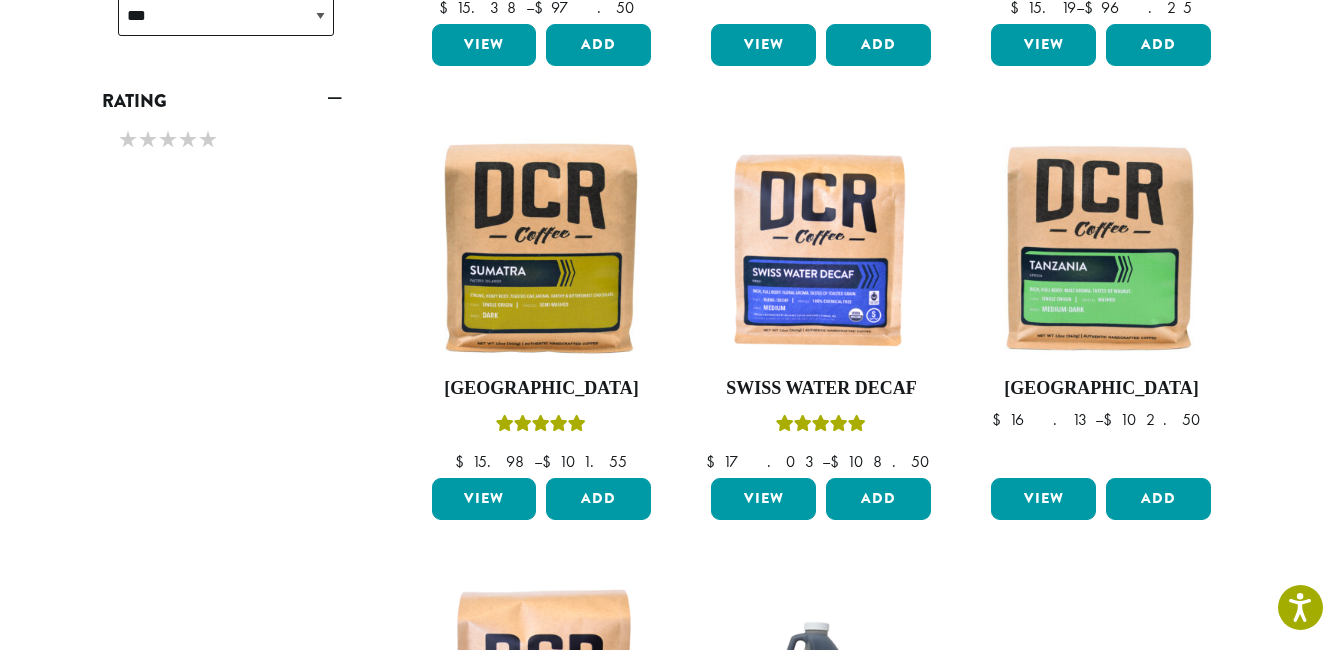 scroll, scrollTop: 1223, scrollLeft: 0, axis: vertical 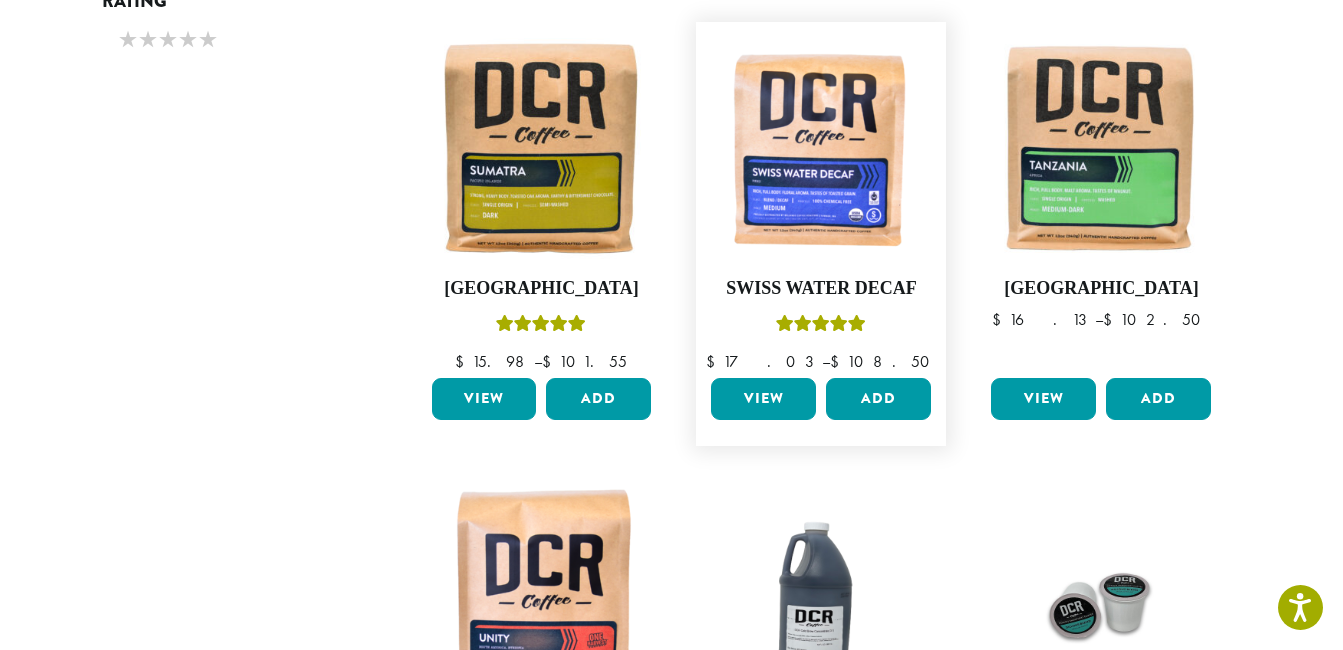 click on "View" at bounding box center [763, 399] 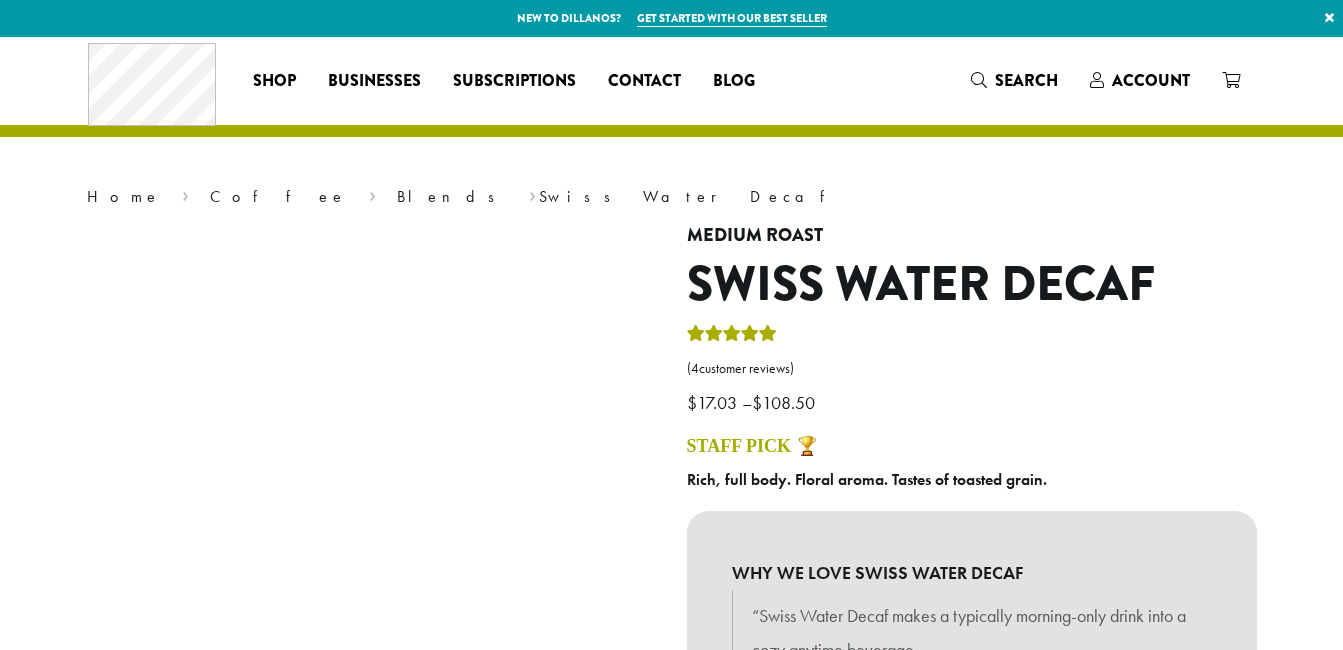 scroll, scrollTop: 0, scrollLeft: 0, axis: both 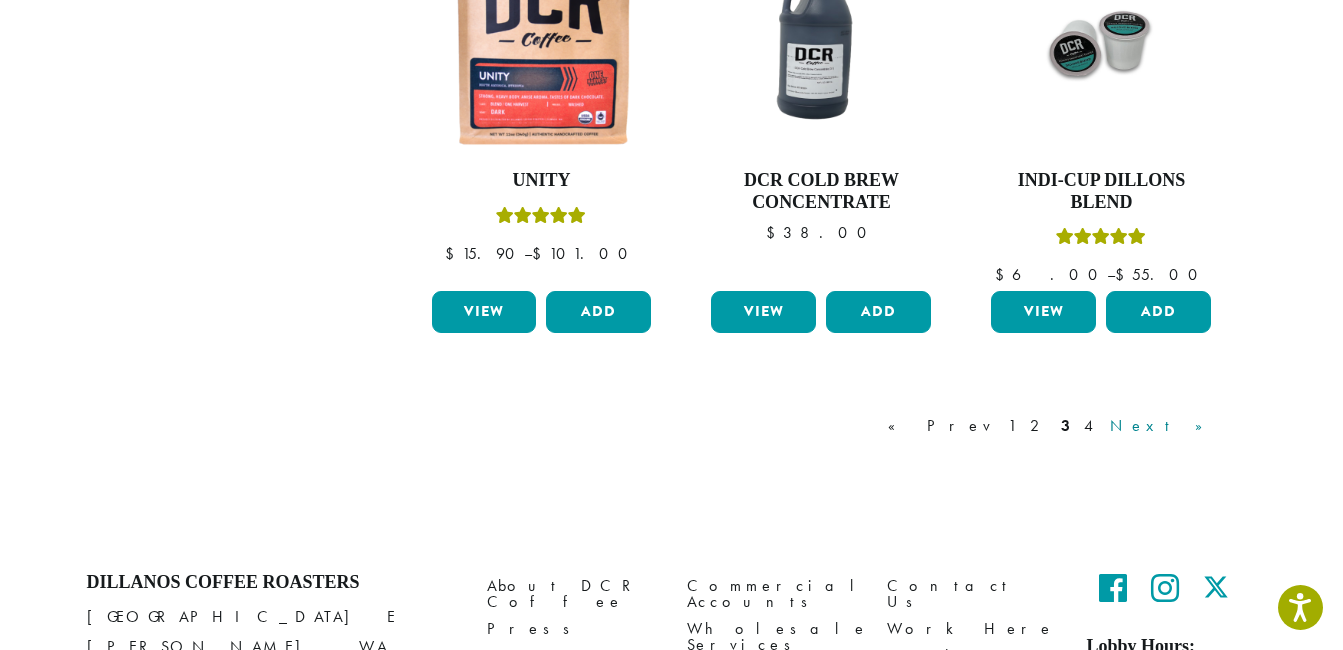 click on "Next »" at bounding box center [1163, 426] 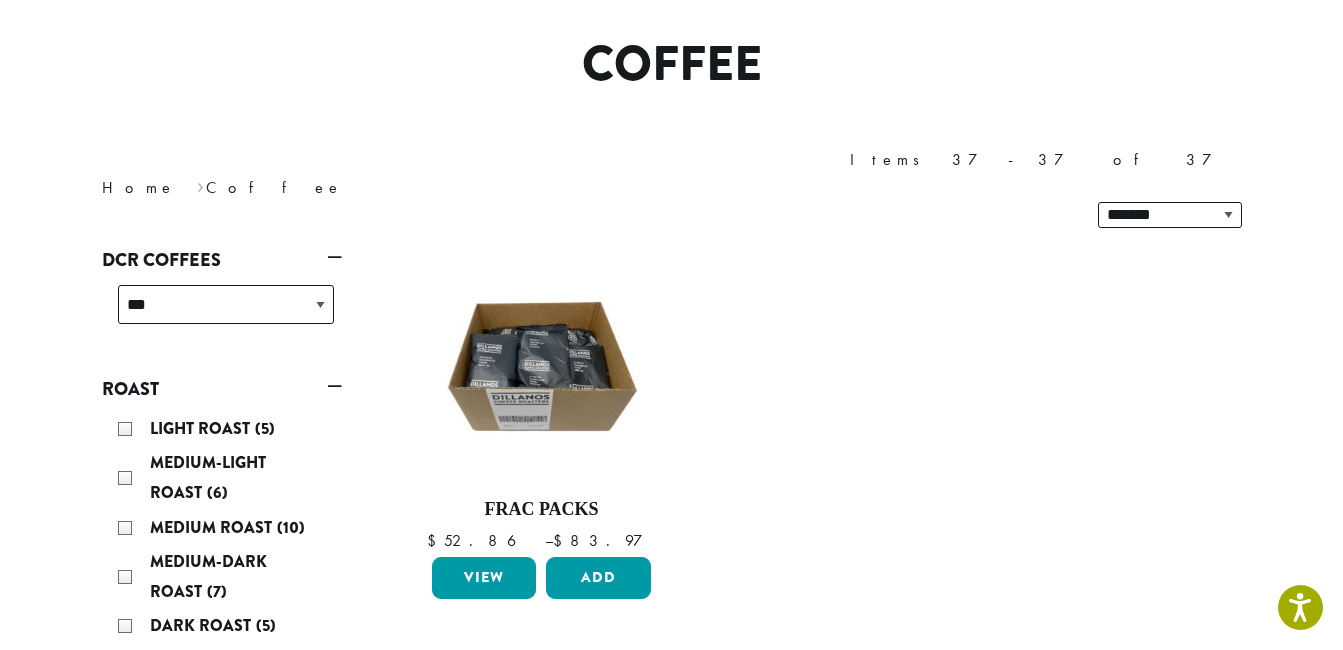 scroll, scrollTop: 123, scrollLeft: 0, axis: vertical 